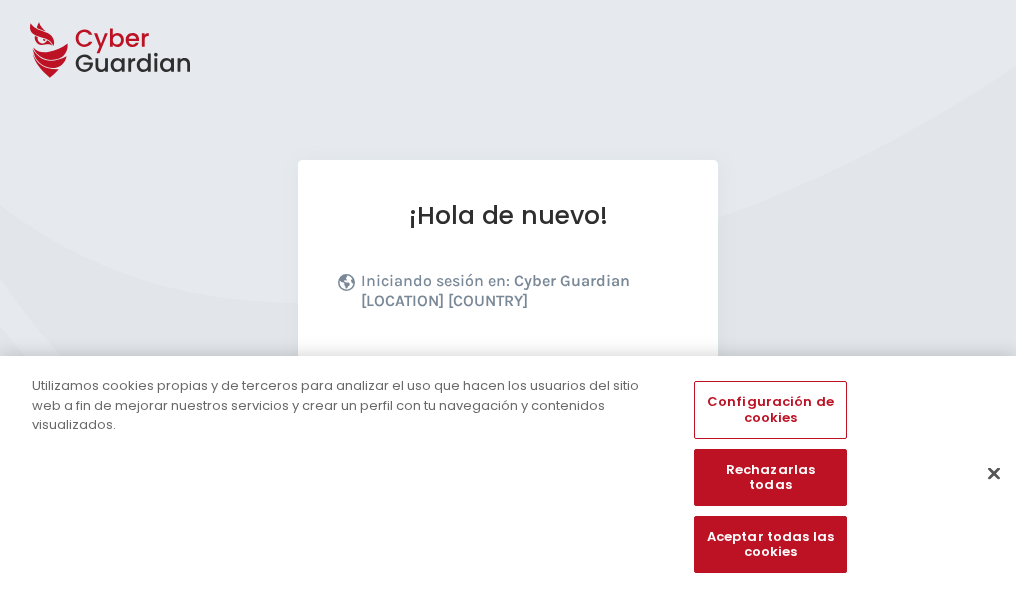 scroll, scrollTop: 245, scrollLeft: 0, axis: vertical 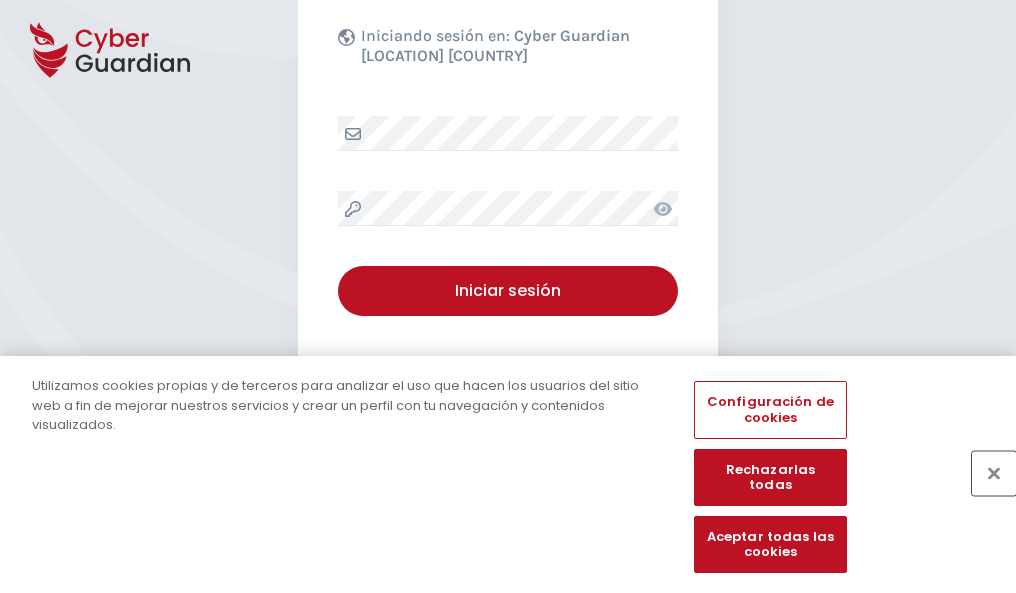 click at bounding box center [994, 473] 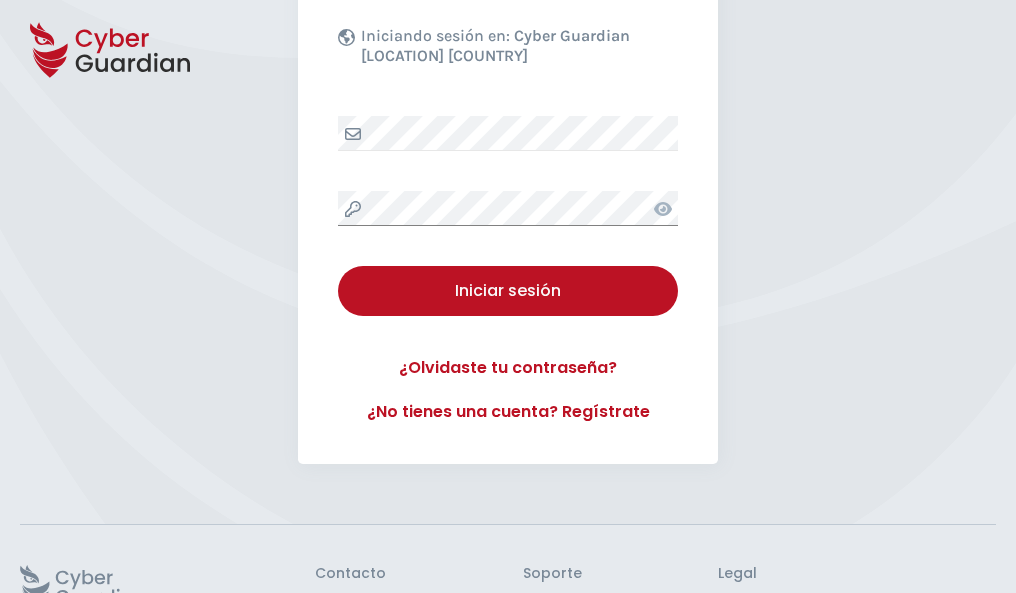 scroll, scrollTop: 389, scrollLeft: 0, axis: vertical 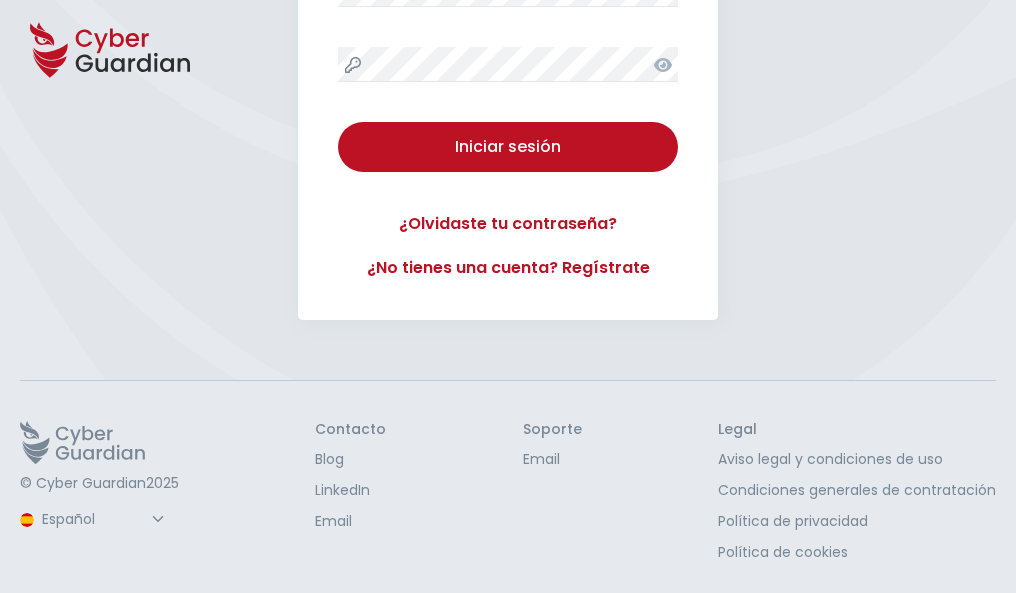 type 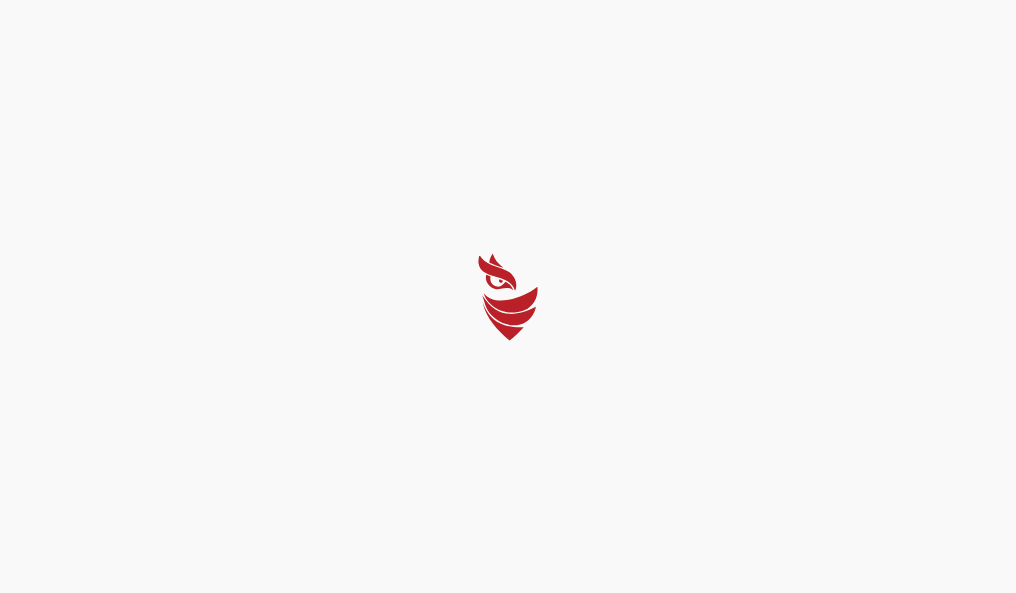 scroll, scrollTop: 0, scrollLeft: 0, axis: both 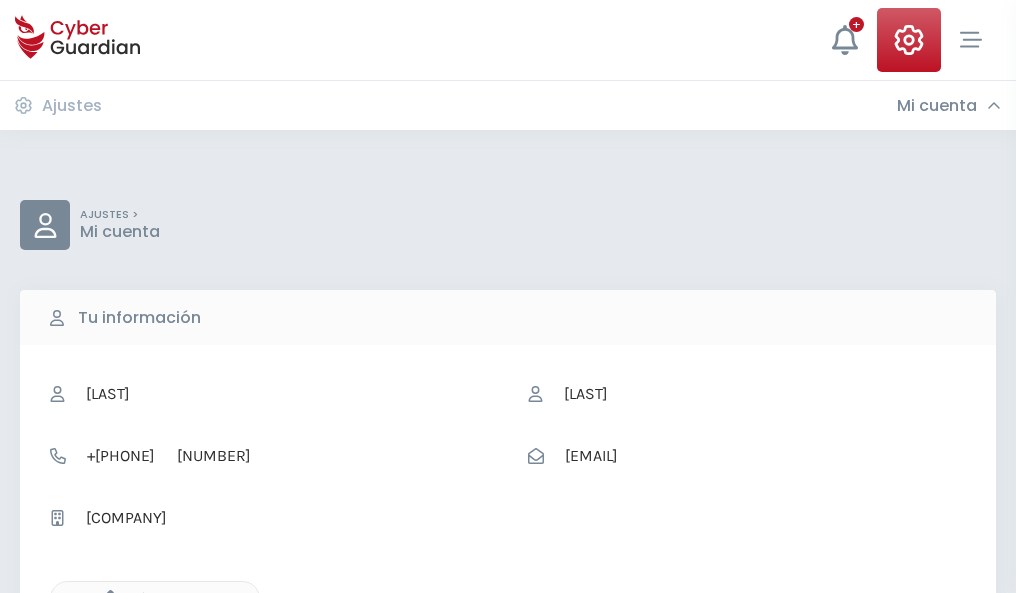 click 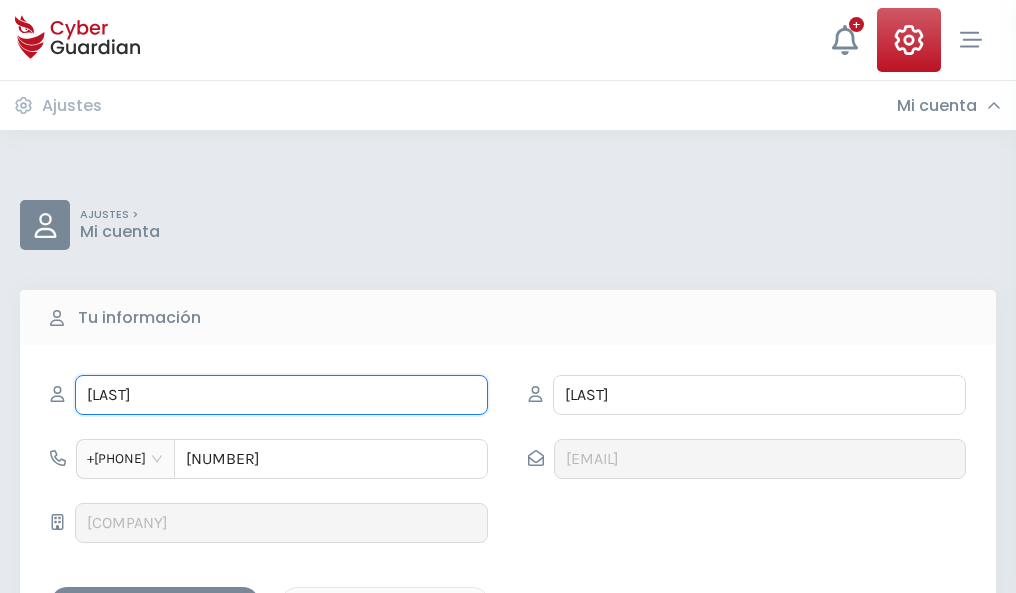 click on "PELAYO" at bounding box center [281, 395] 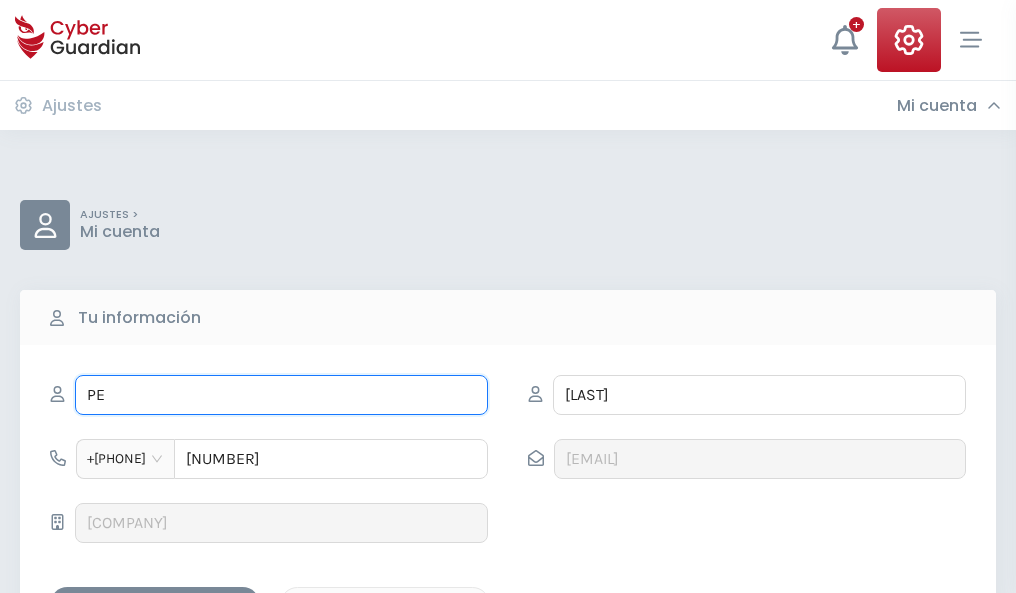 type on "P" 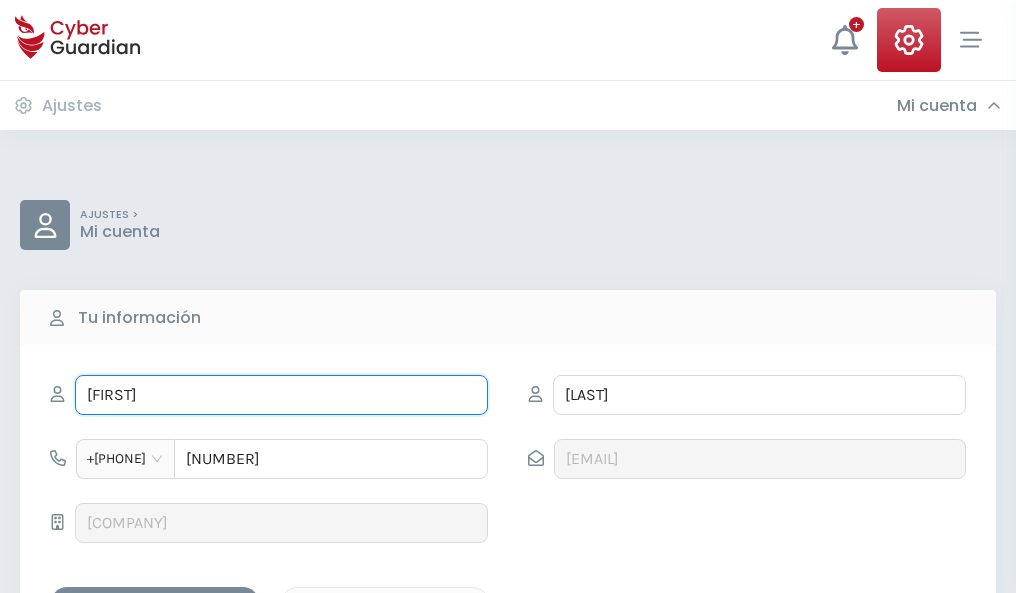 type on "Alex" 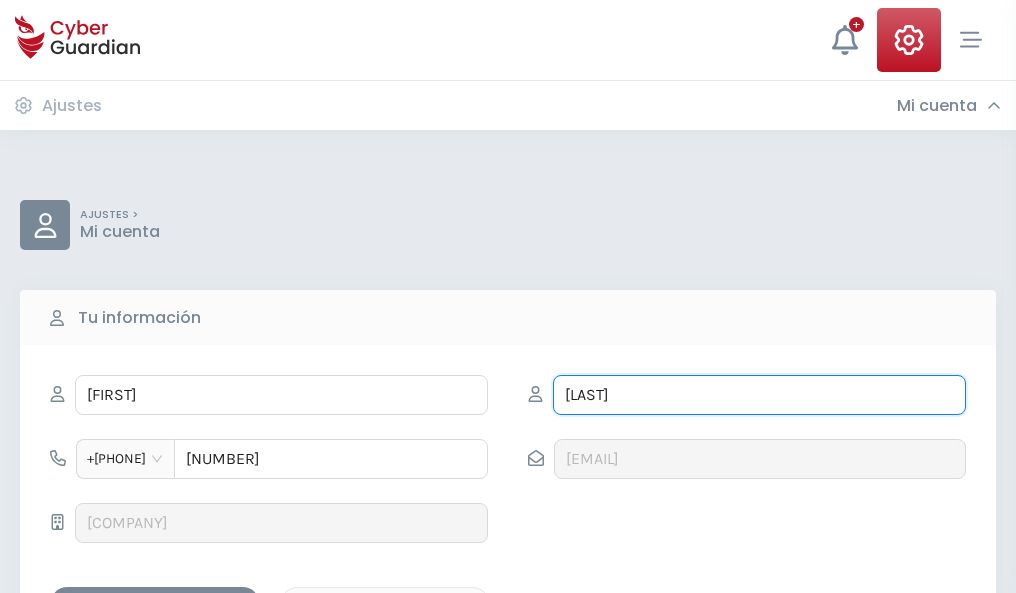 click on "VILLENA" at bounding box center [759, 395] 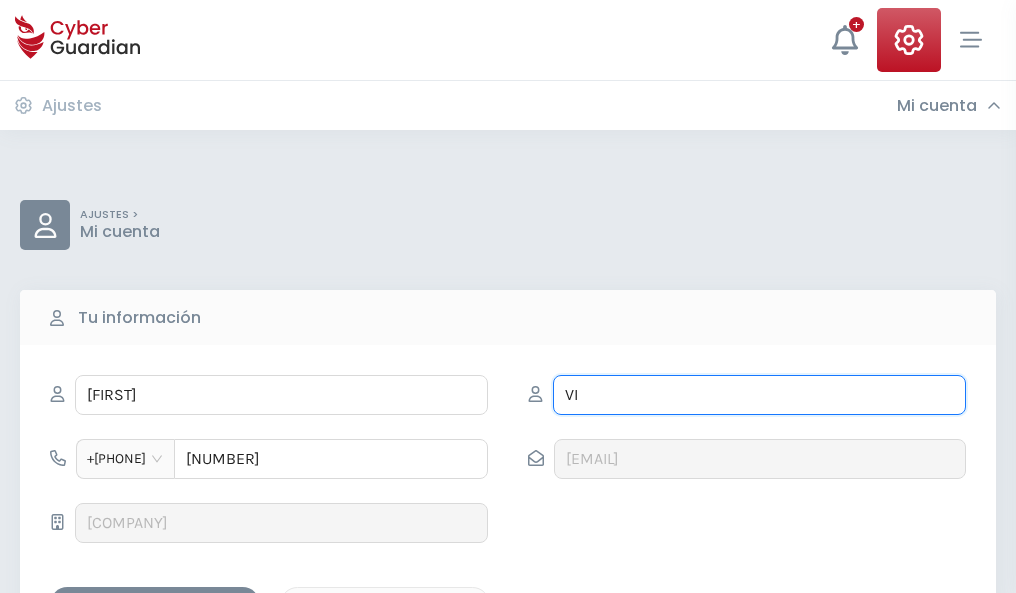 type on "V" 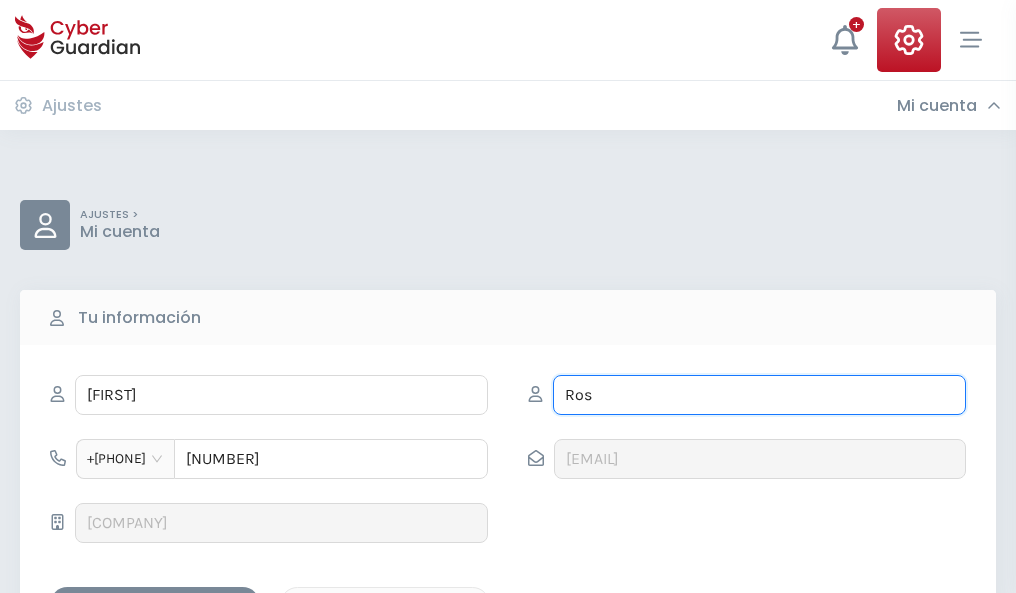 type on "Ros" 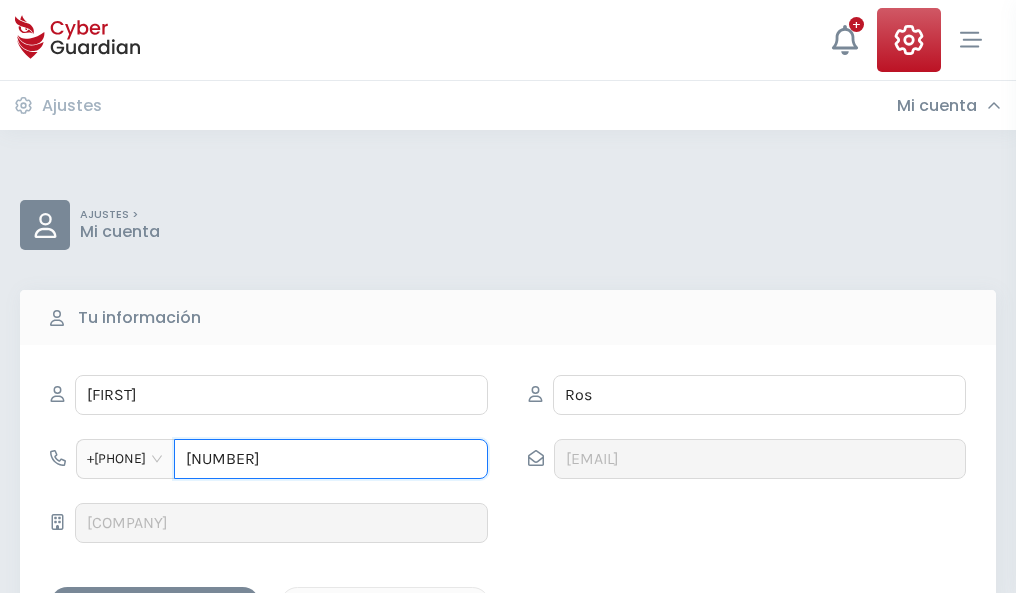 click on "815204113" at bounding box center (331, 459) 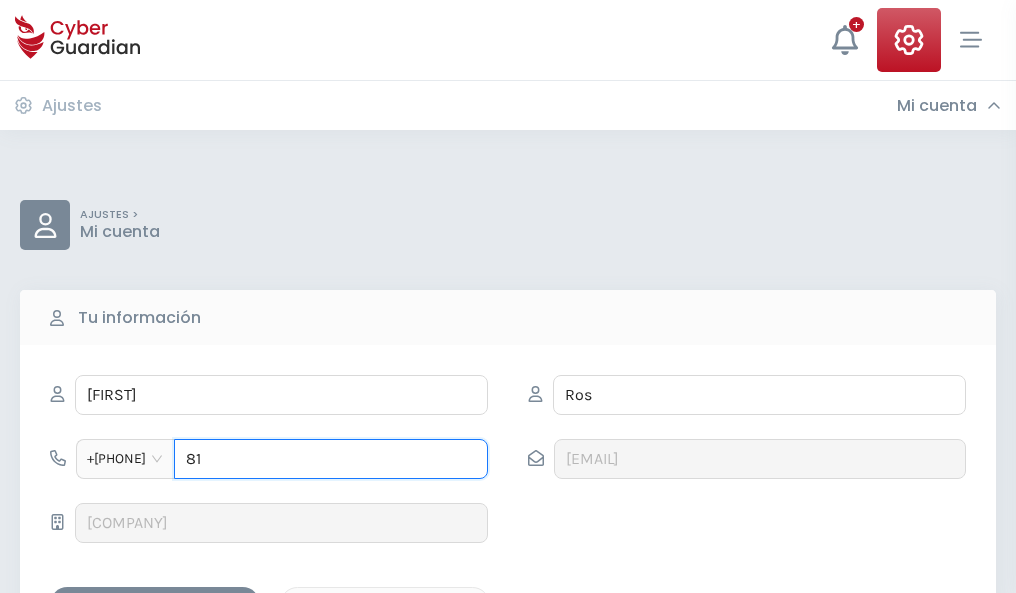 type on "8" 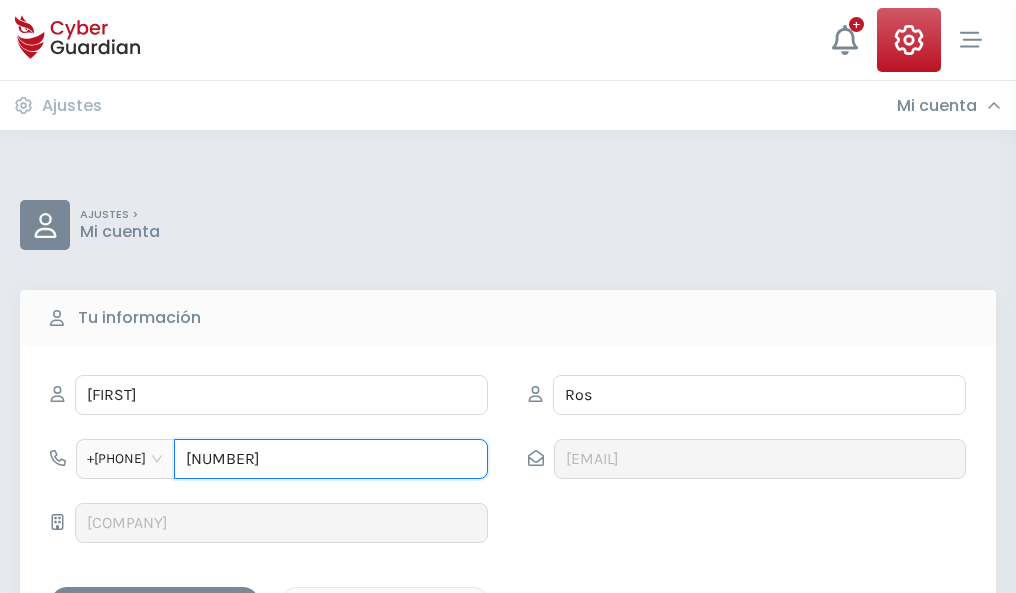 type on "945248746" 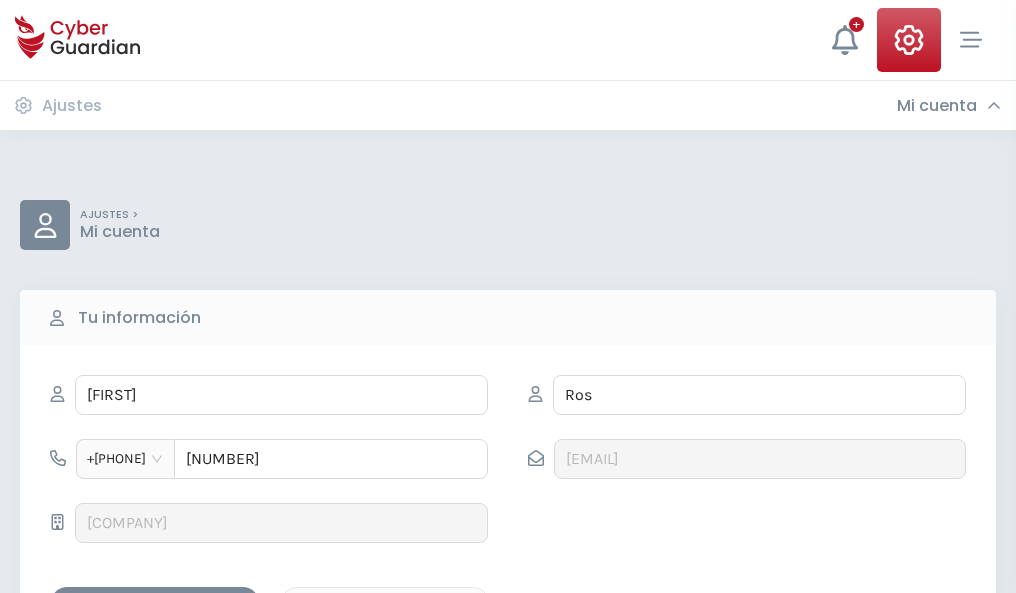click on "Guardar cambios" at bounding box center [155, 604] 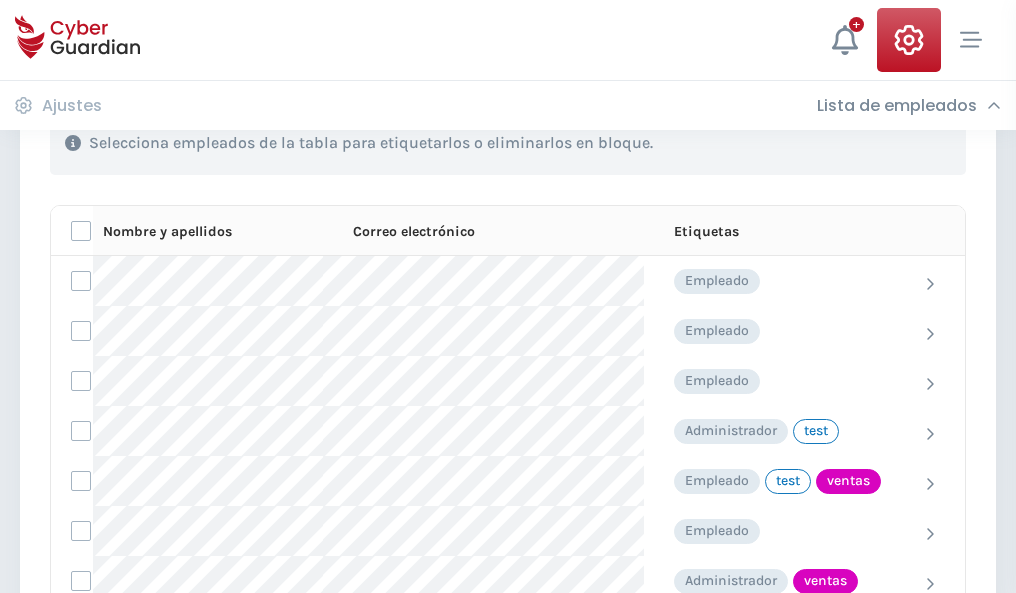 scroll, scrollTop: 906, scrollLeft: 0, axis: vertical 